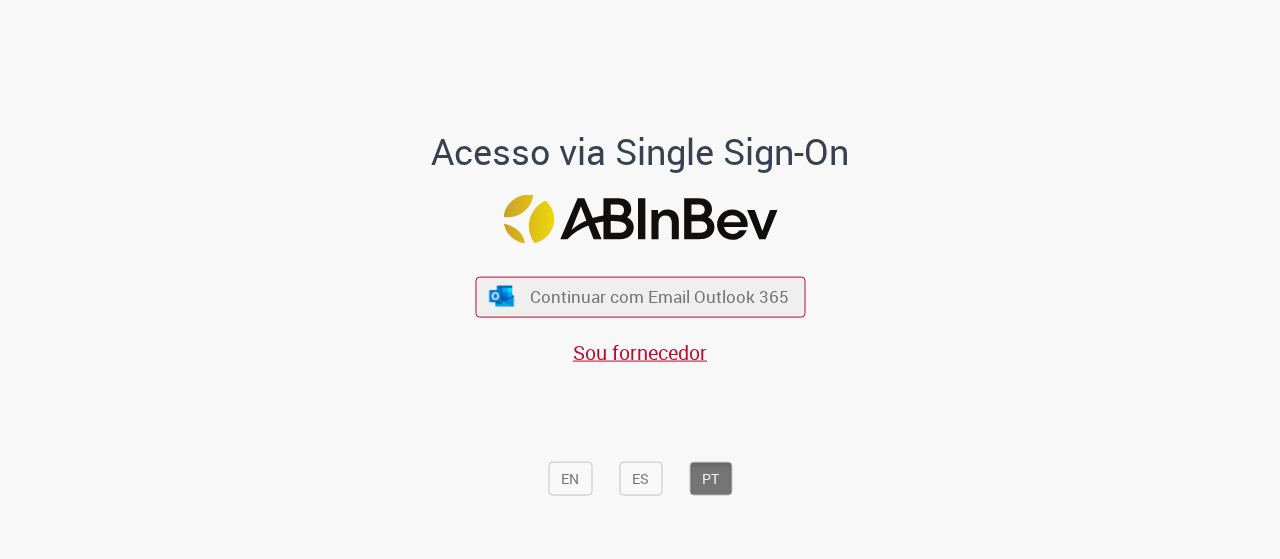 scroll, scrollTop: 0, scrollLeft: 0, axis: both 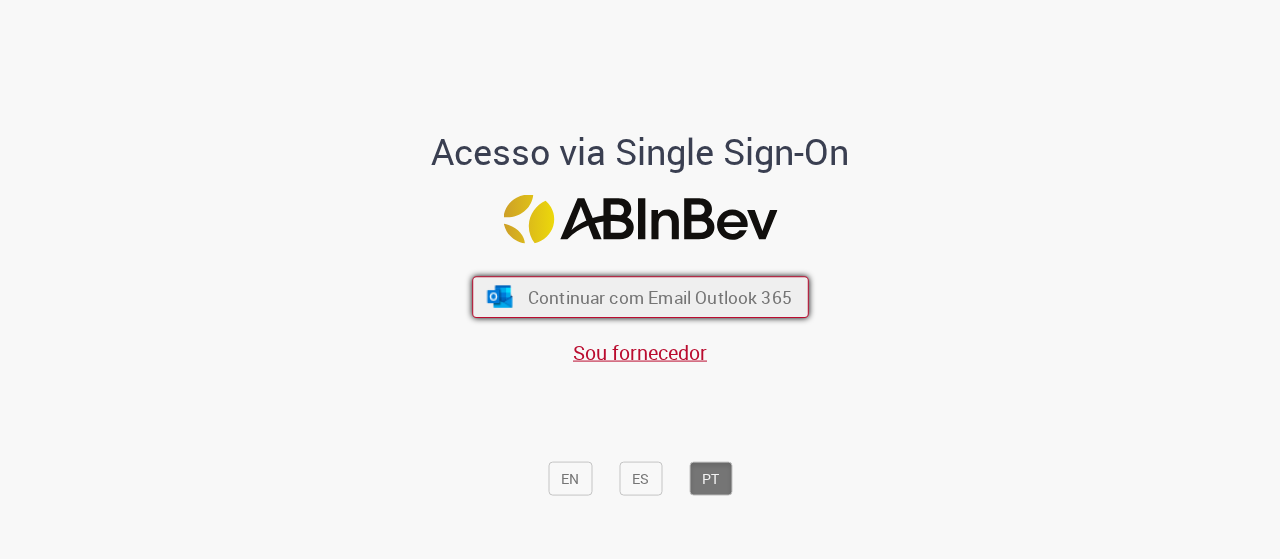 click on "Continuar com Email Outlook 365" at bounding box center [659, 296] 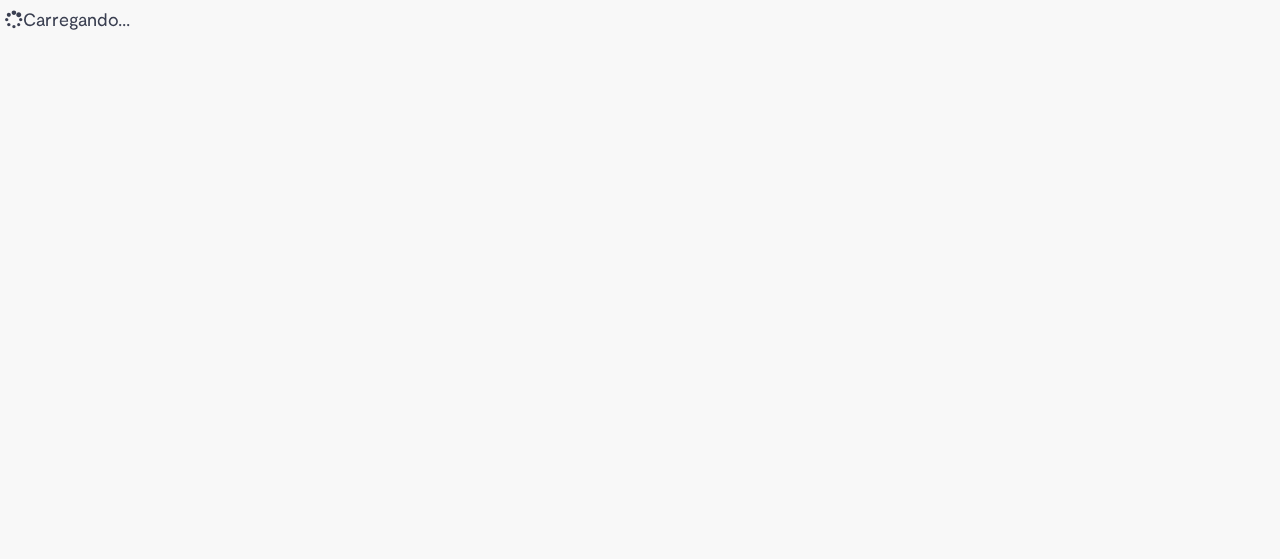 scroll, scrollTop: 0, scrollLeft: 0, axis: both 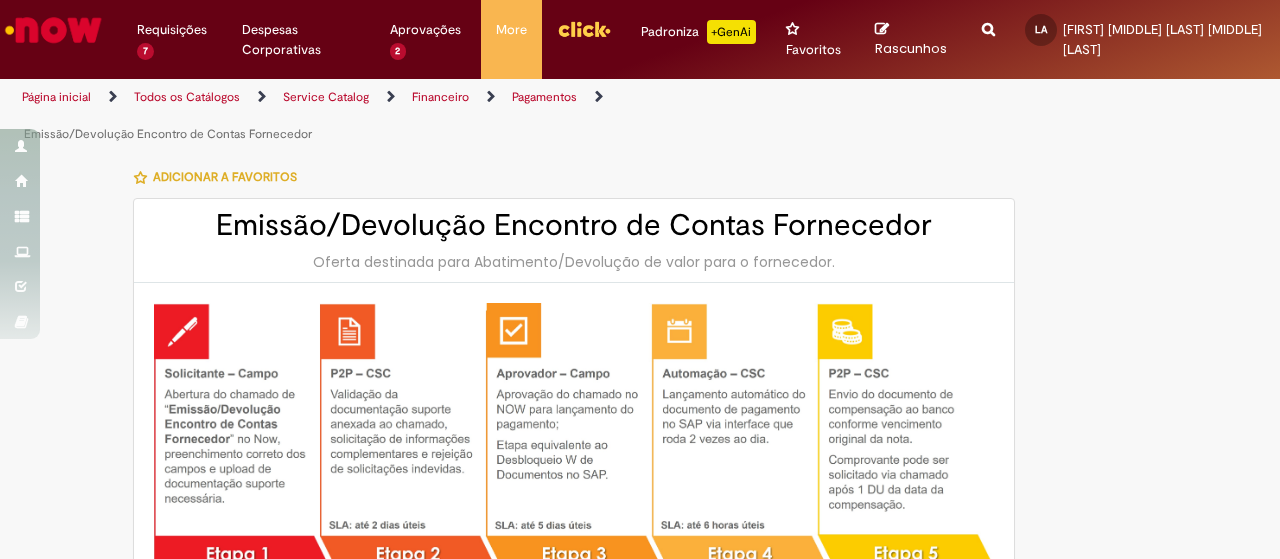 type on "********" 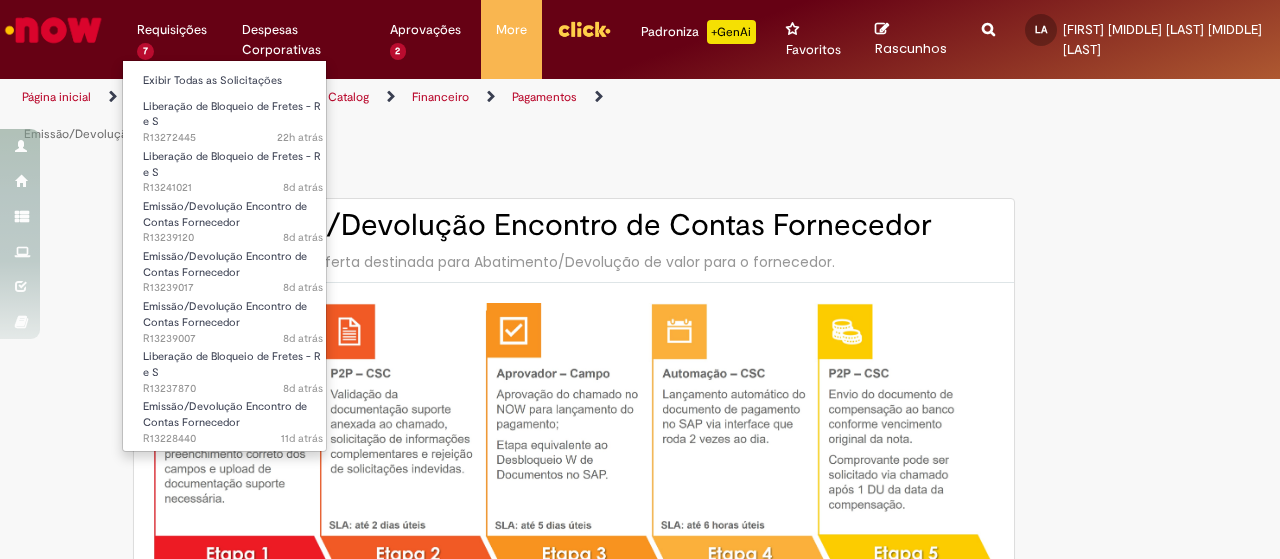 type on "**********" 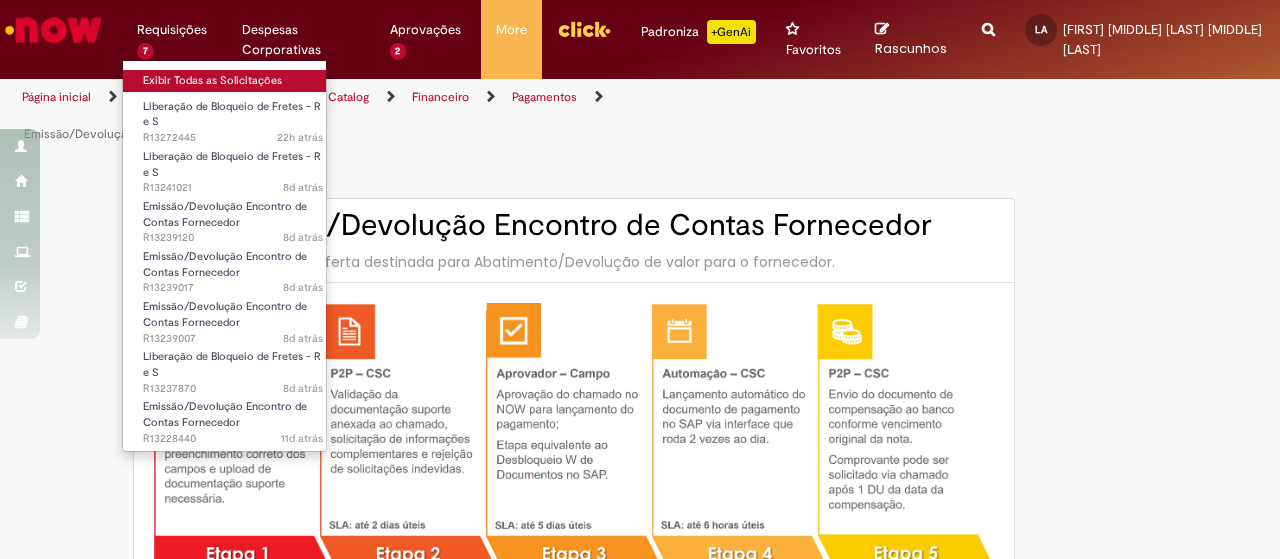 click on "Exibir Todas as Solicitações" at bounding box center (233, 81) 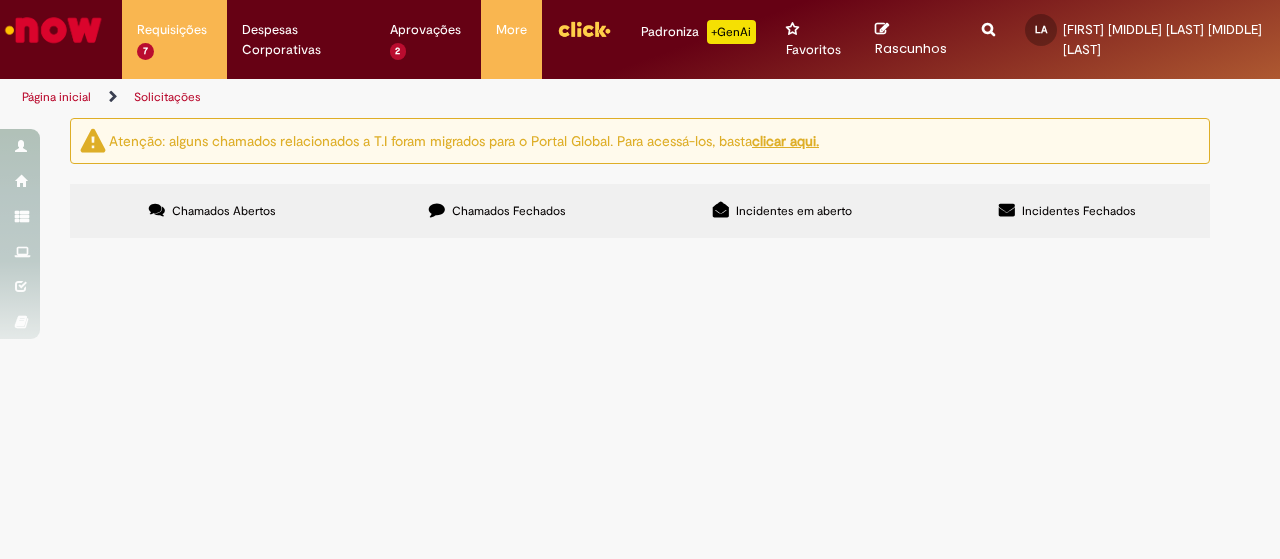 click at bounding box center (53, 30) 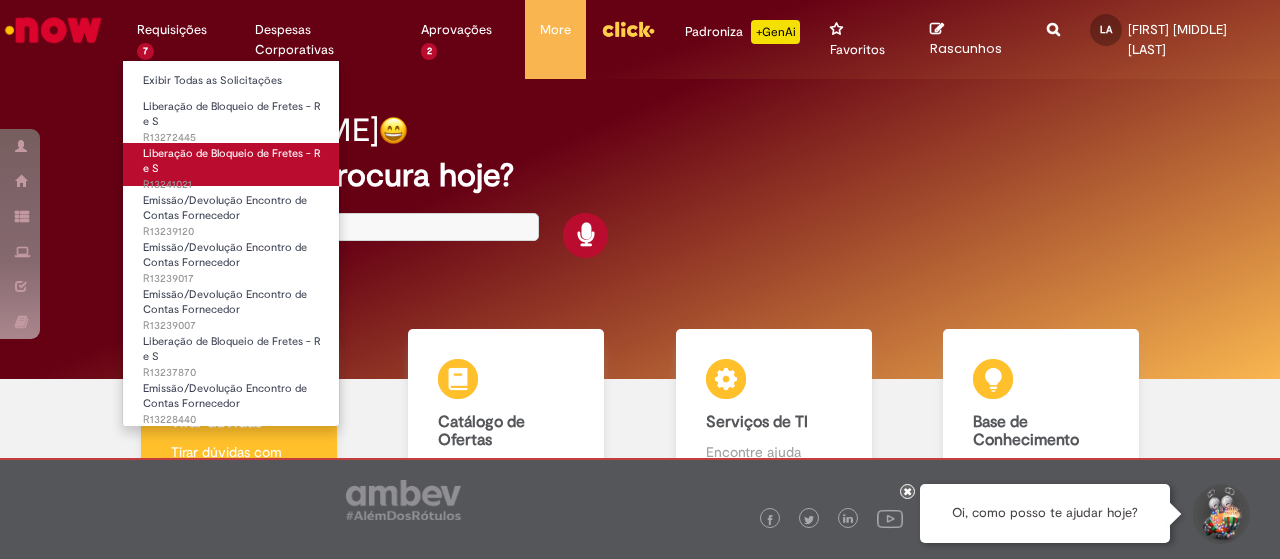 scroll, scrollTop: 0, scrollLeft: 0, axis: both 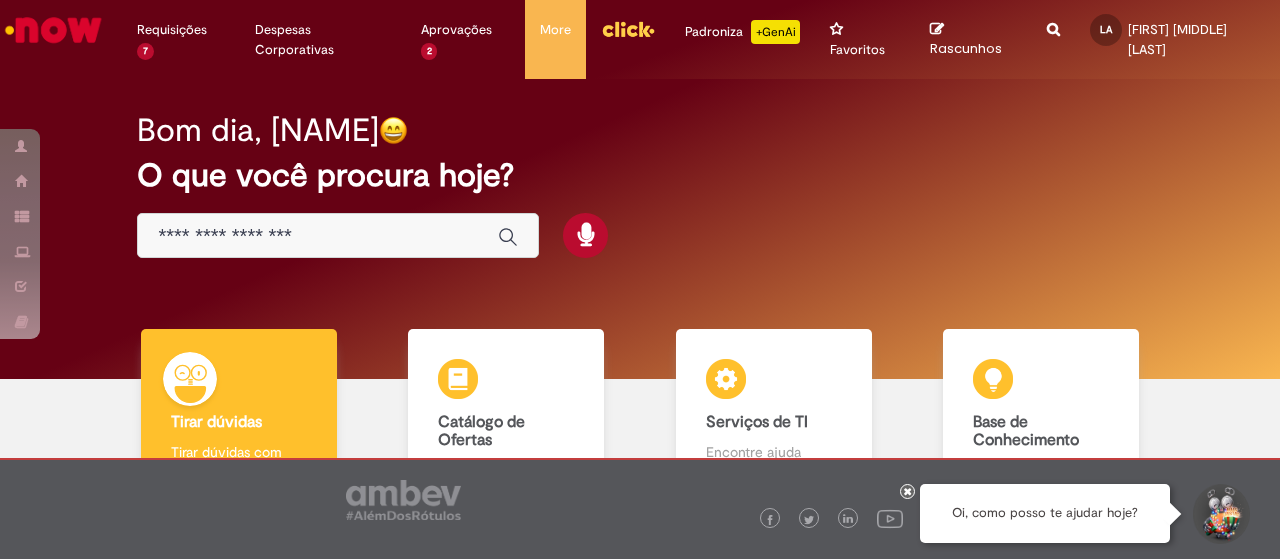 click at bounding box center [318, 236] 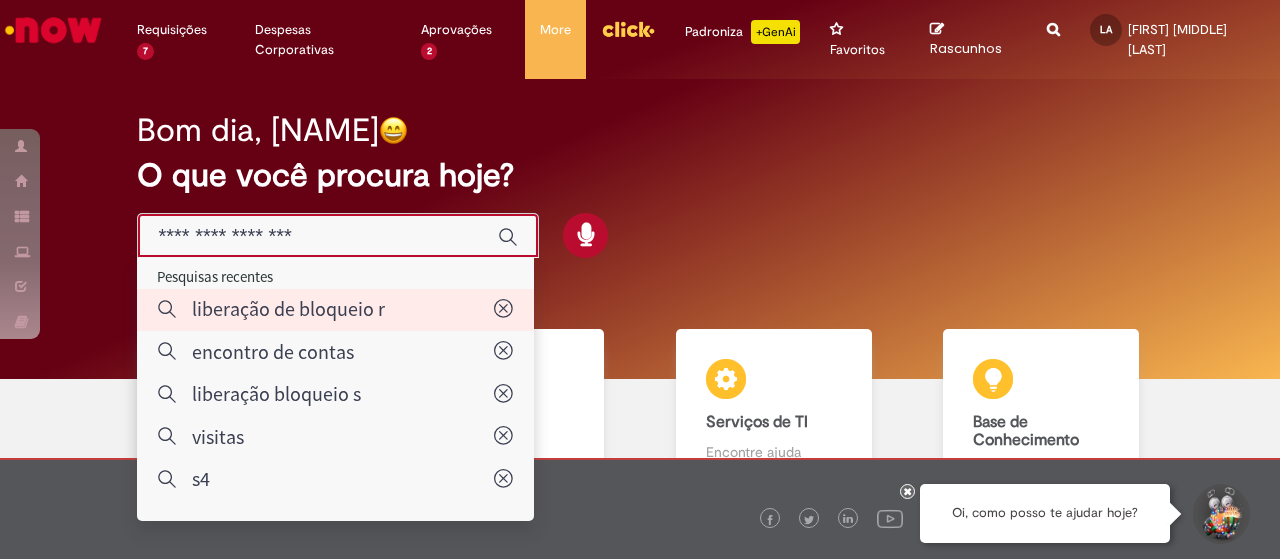 type on "**********" 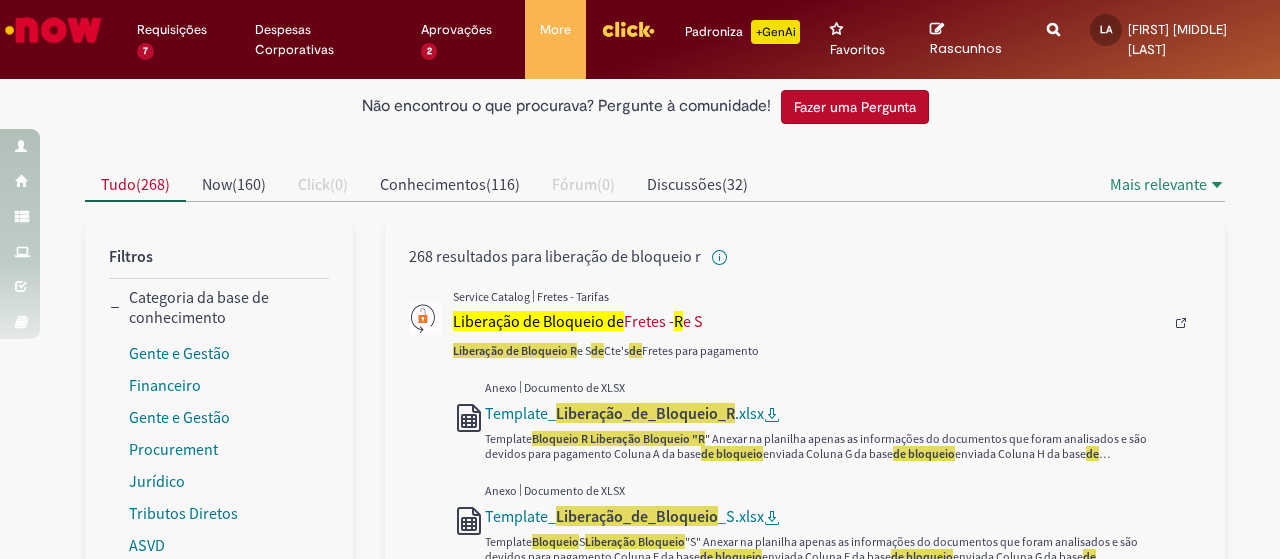 scroll, scrollTop: 100, scrollLeft: 0, axis: vertical 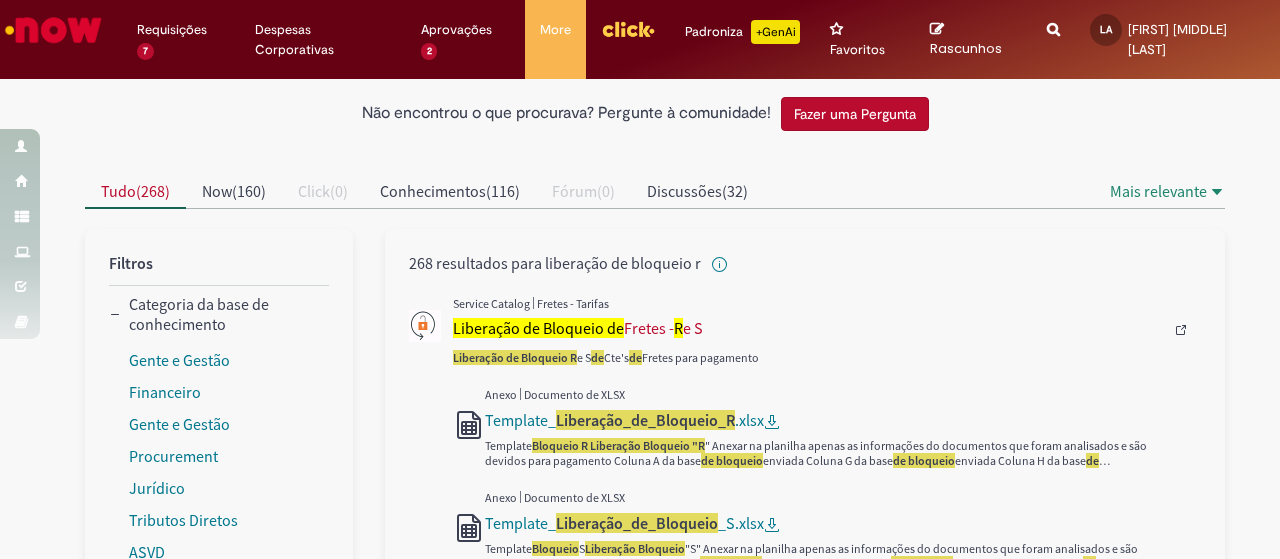 click on "Fretes - Tarifas" at bounding box center [573, 303] 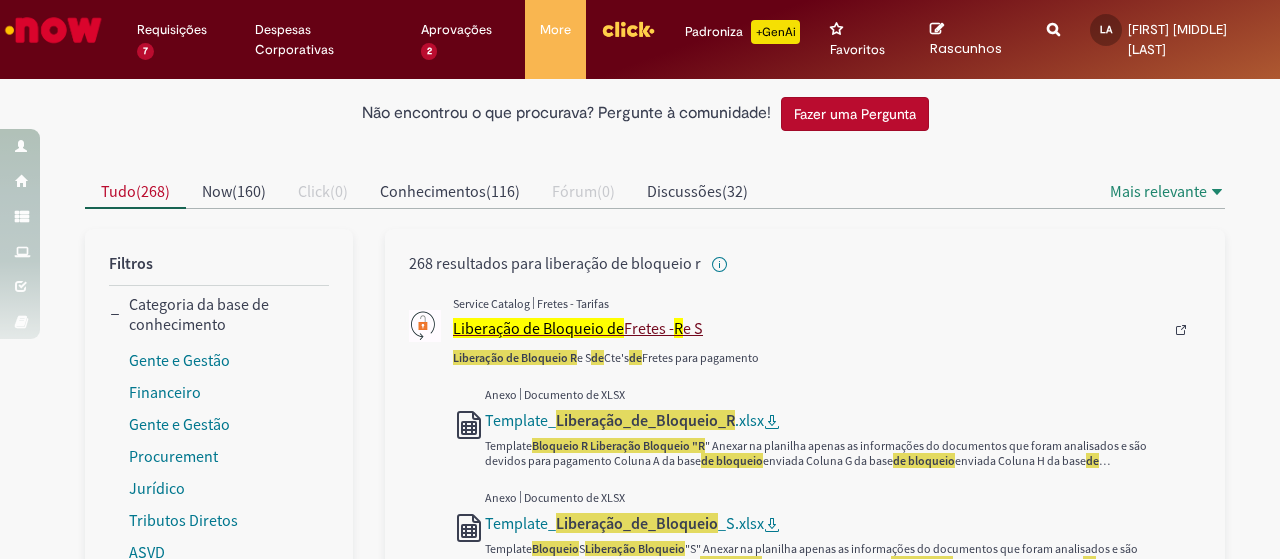 click on "Liberação de Bloqueio de" at bounding box center (538, 328) 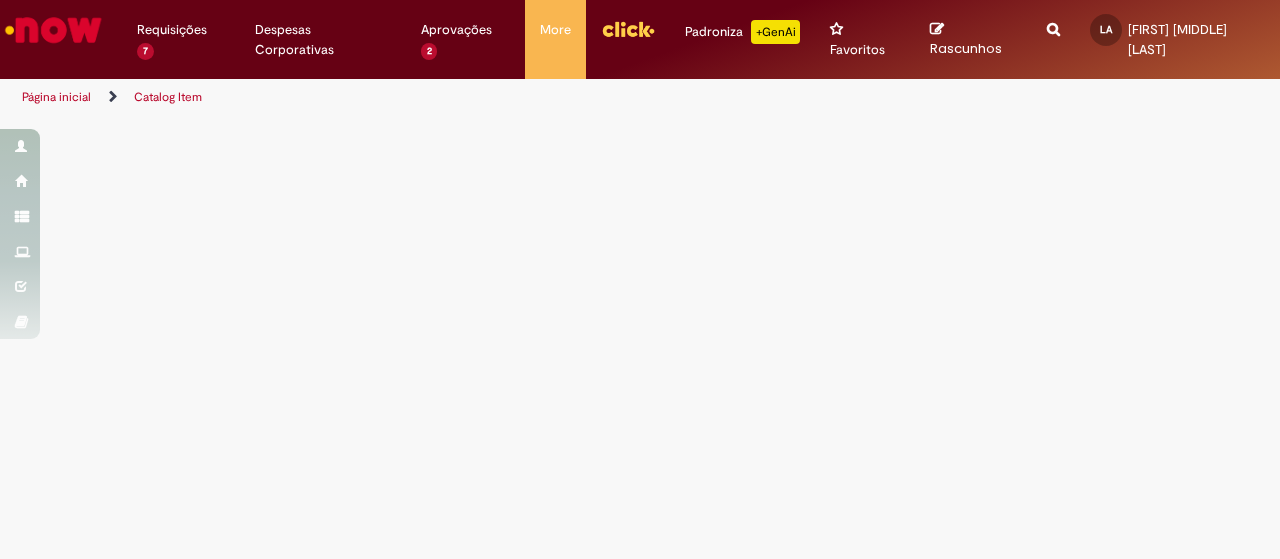 scroll, scrollTop: 0, scrollLeft: 0, axis: both 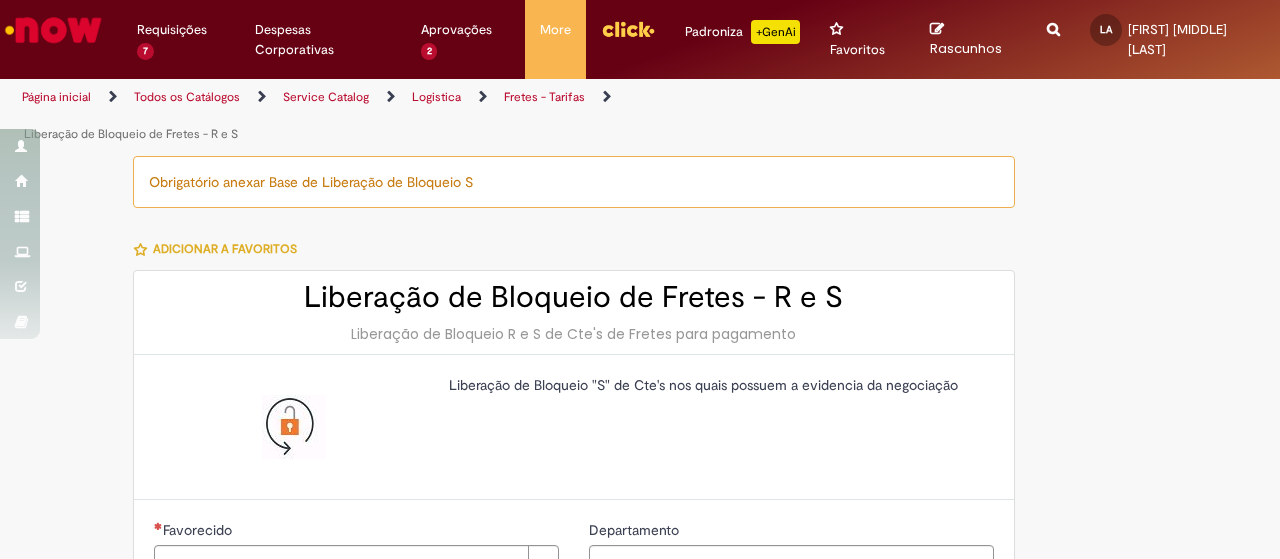 type on "********" 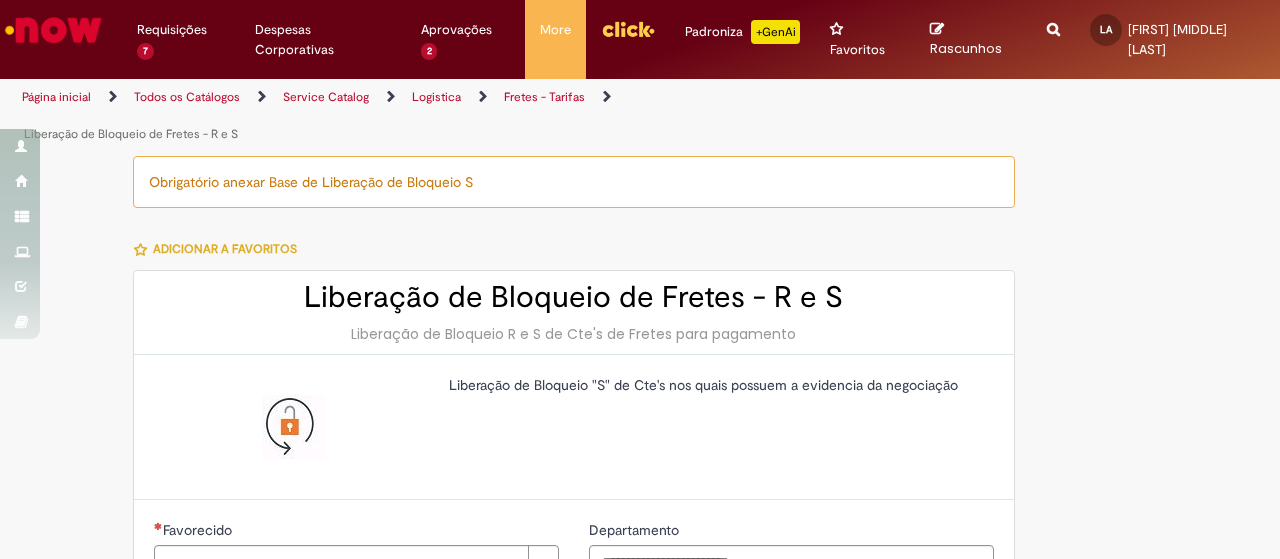 type on "**********" 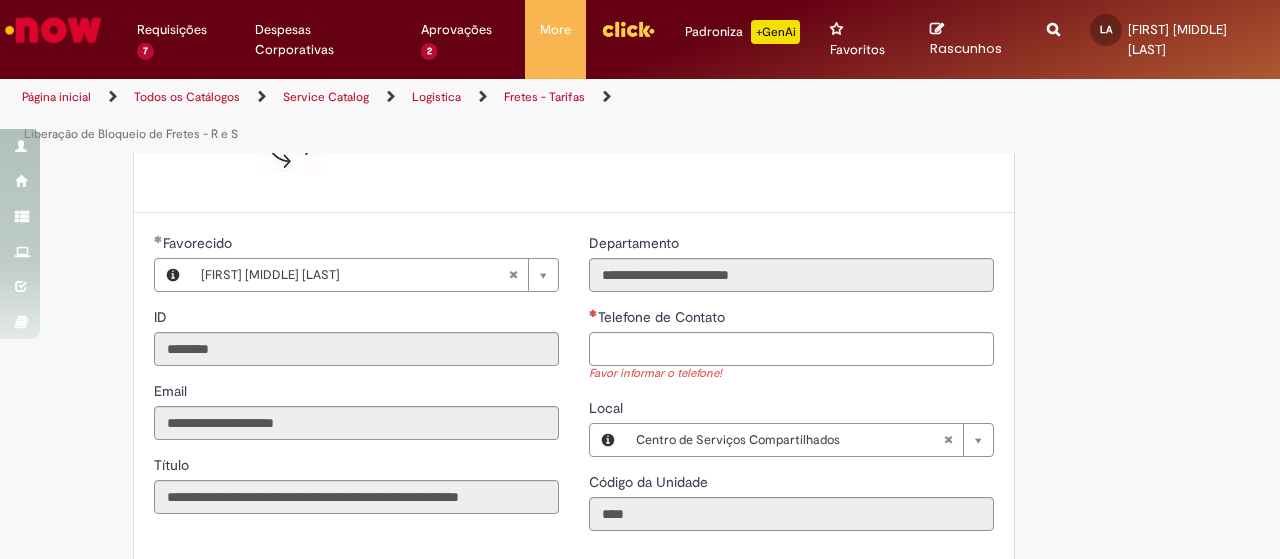 scroll, scrollTop: 300, scrollLeft: 0, axis: vertical 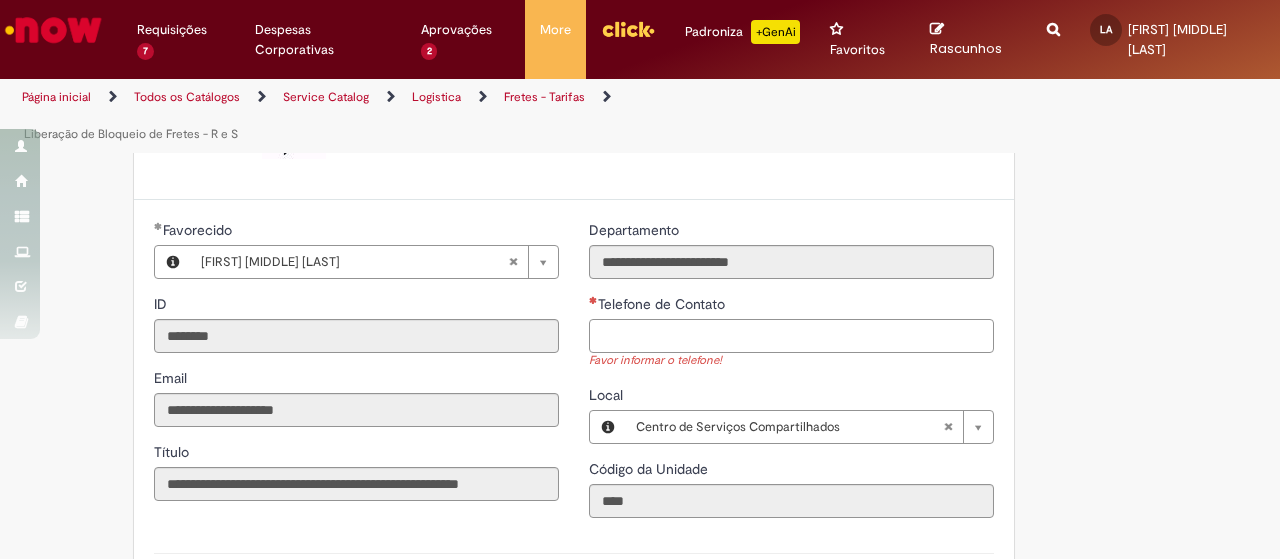click on "Telefone de Contato" at bounding box center (791, 336) 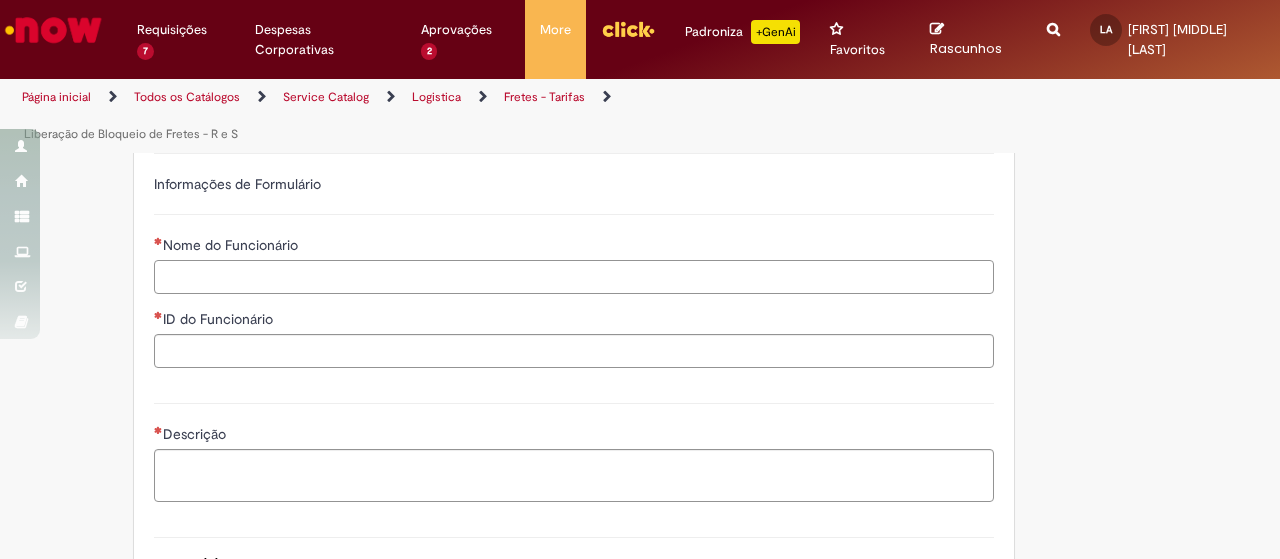 type on "**********" 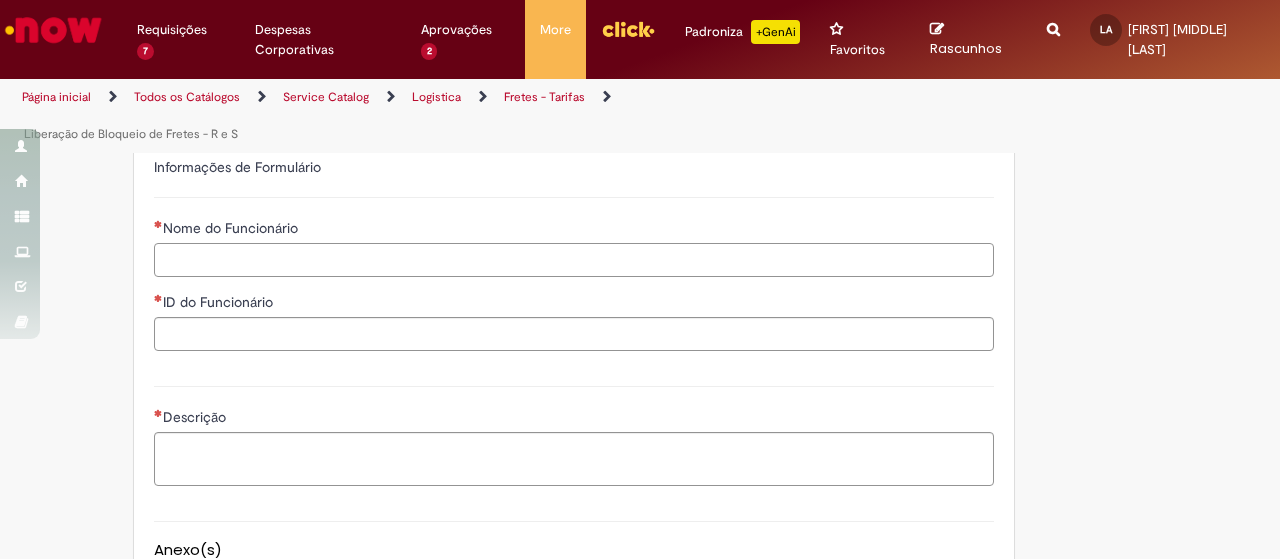 click on "Nome do Funcionário" at bounding box center (574, 260) 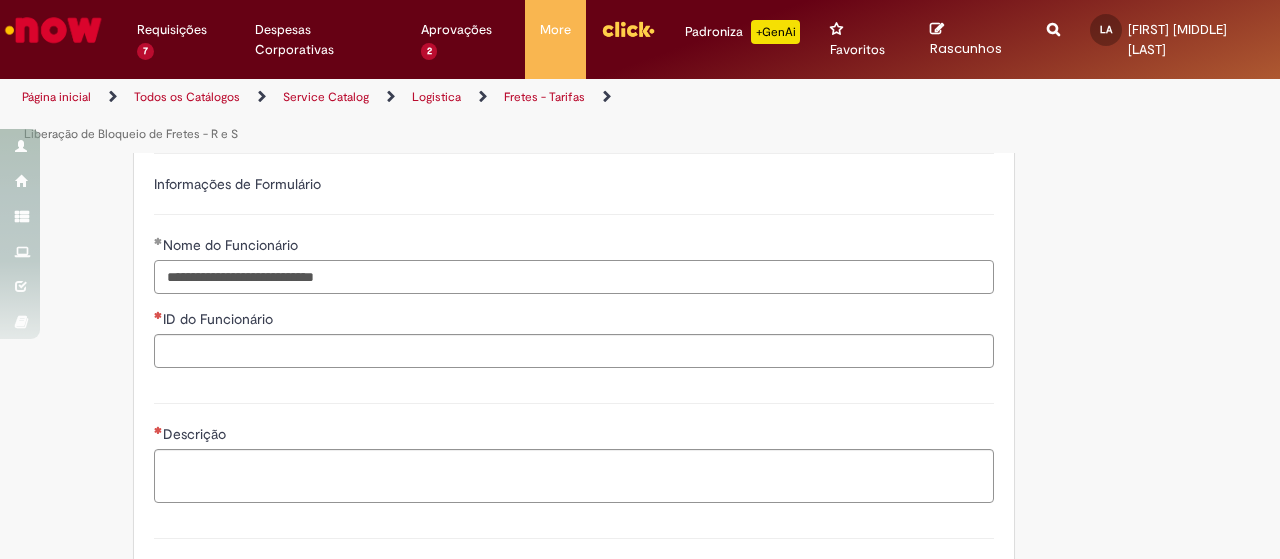 type on "**********" 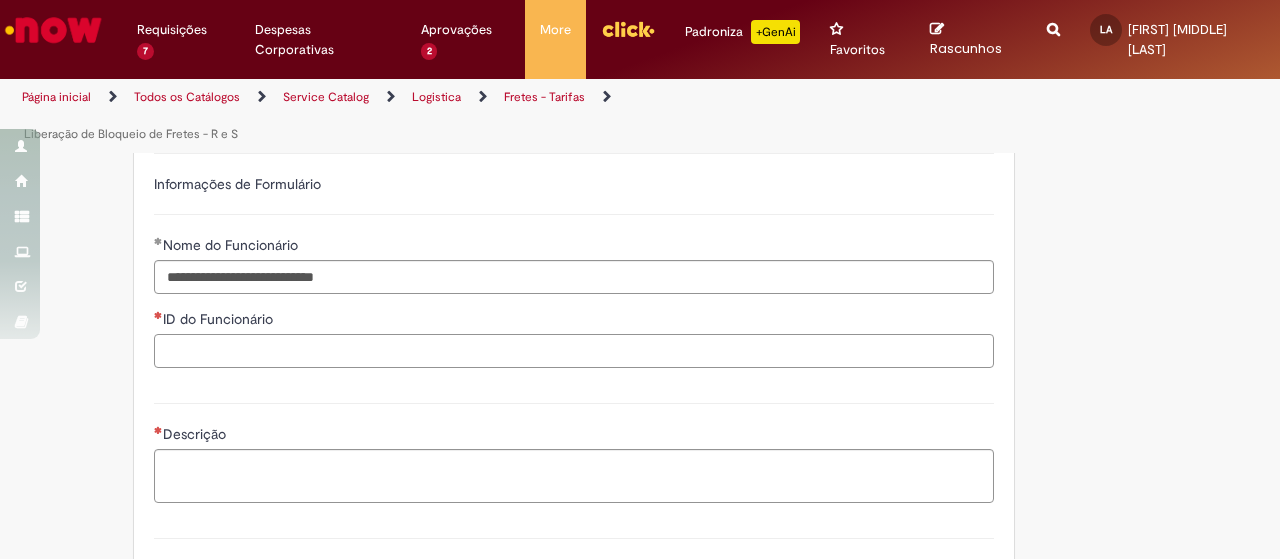 click on "ID do Funcionário" at bounding box center (574, 351) 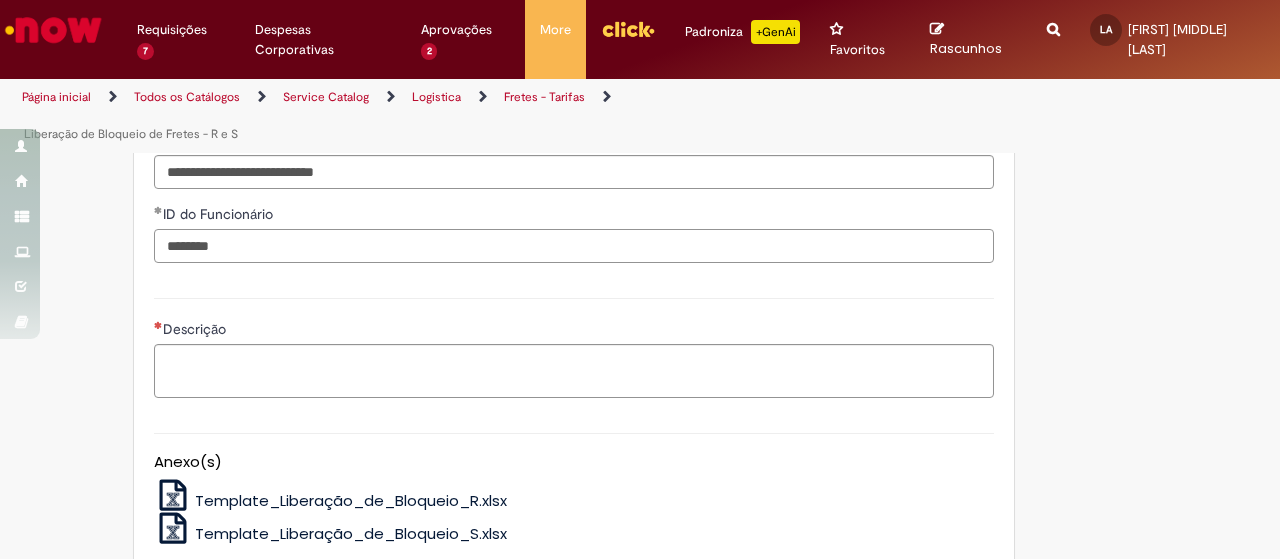 scroll, scrollTop: 883, scrollLeft: 0, axis: vertical 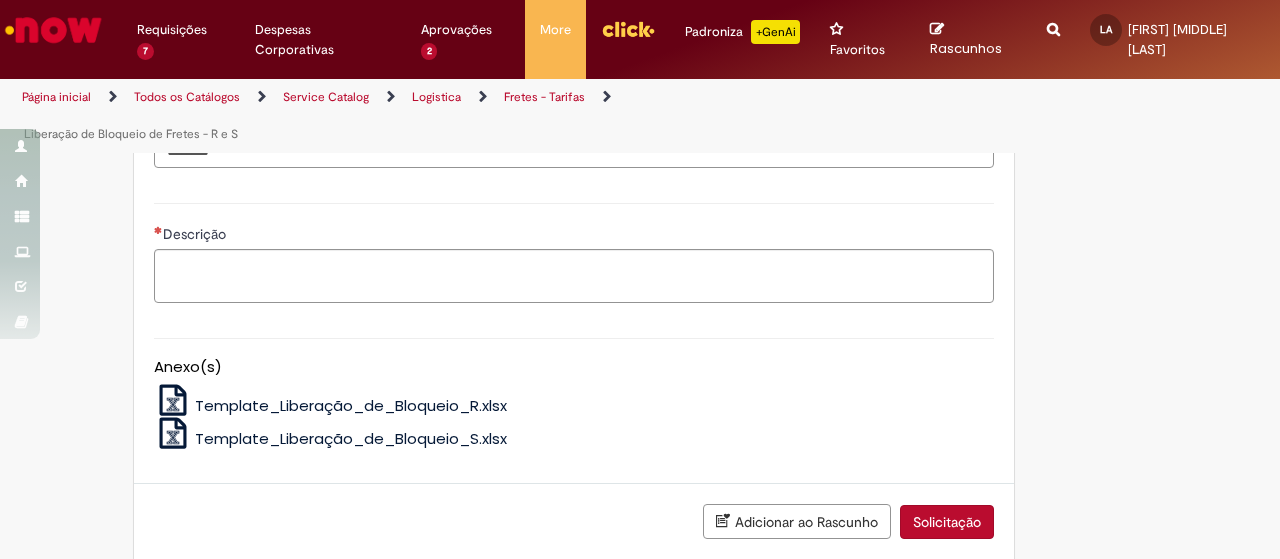 type on "********" 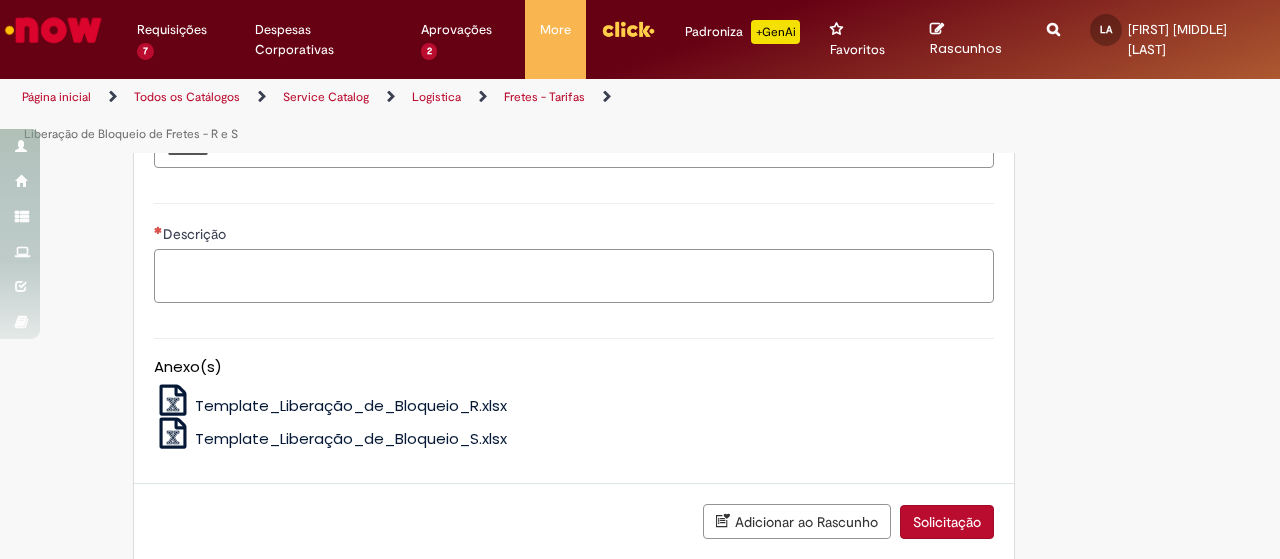 click on "Descrição" at bounding box center [574, 275] 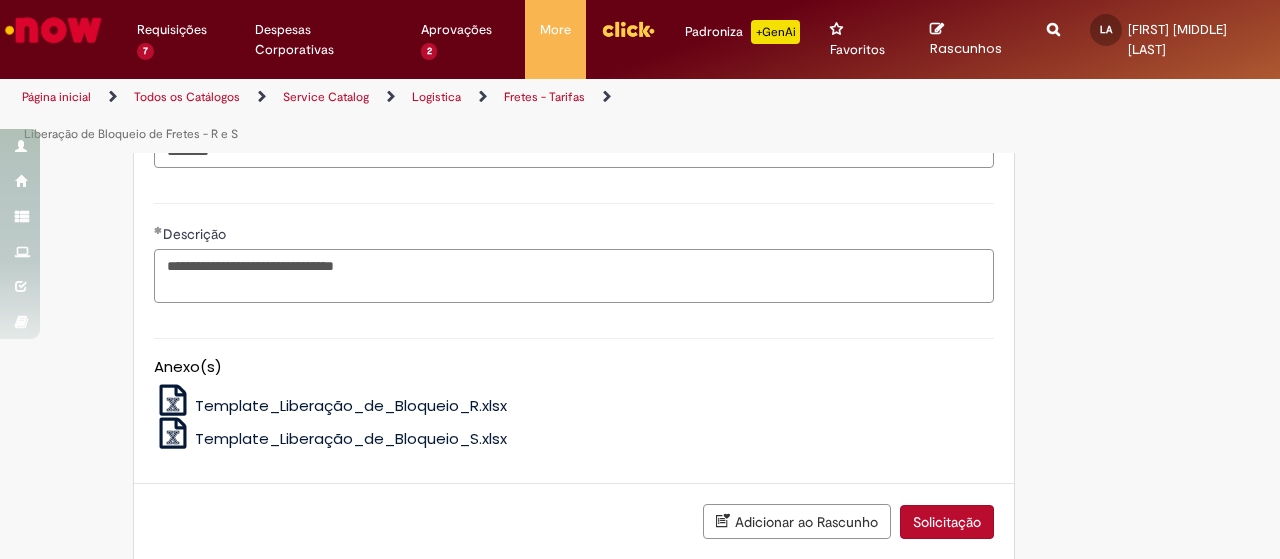 type on "**********" 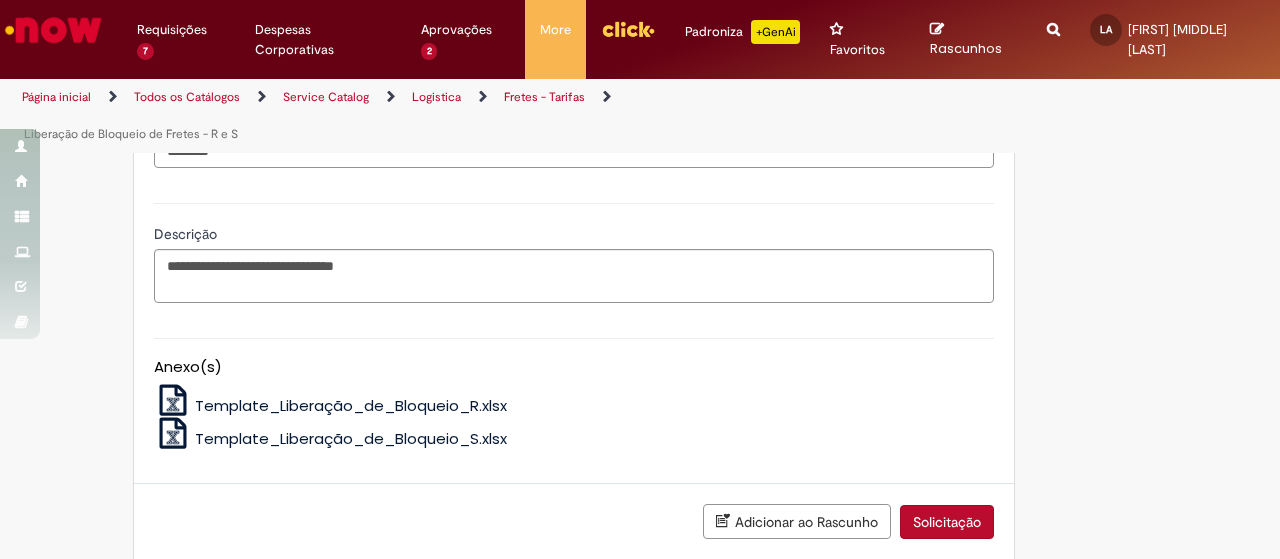 click on "Template_Liberação_de_Bloqueio_R.xlsx" at bounding box center (351, 405) 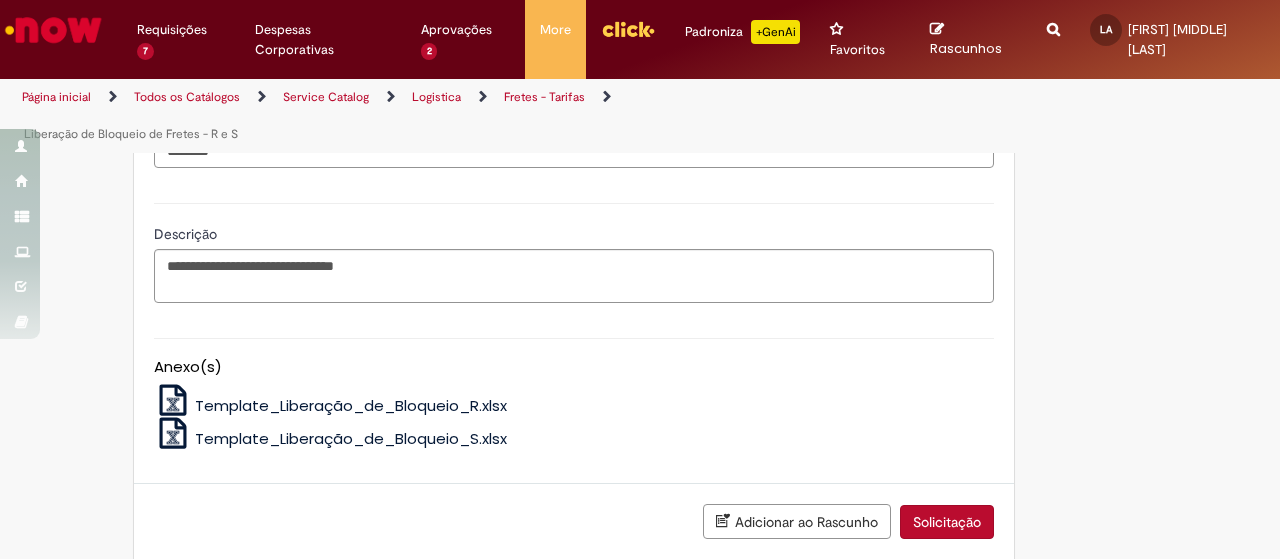 scroll, scrollTop: 987, scrollLeft: 0, axis: vertical 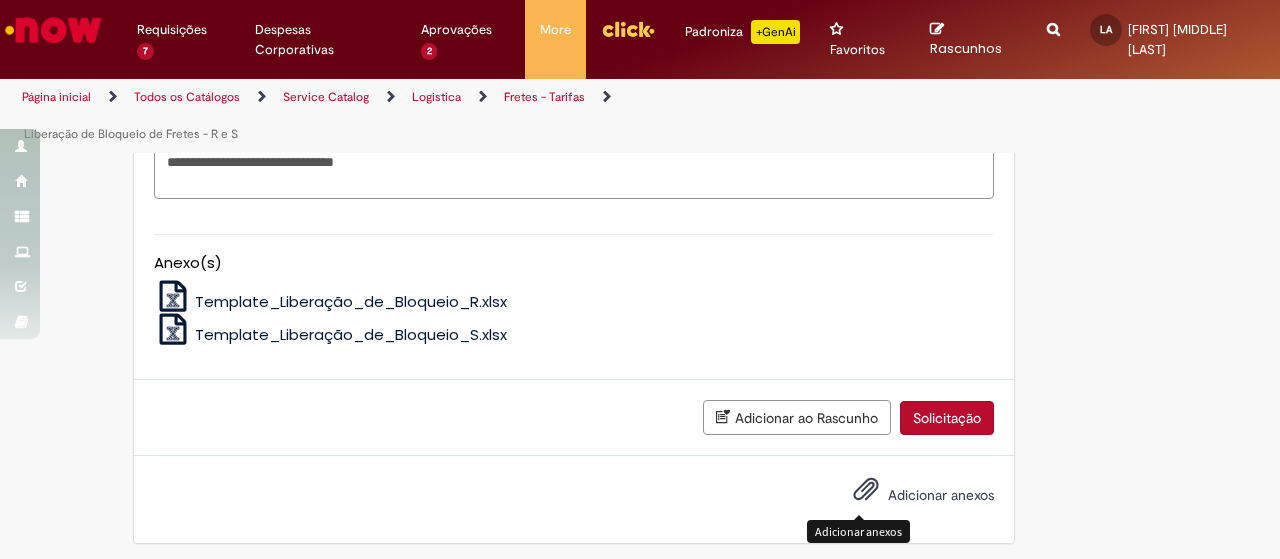 click at bounding box center (866, 490) 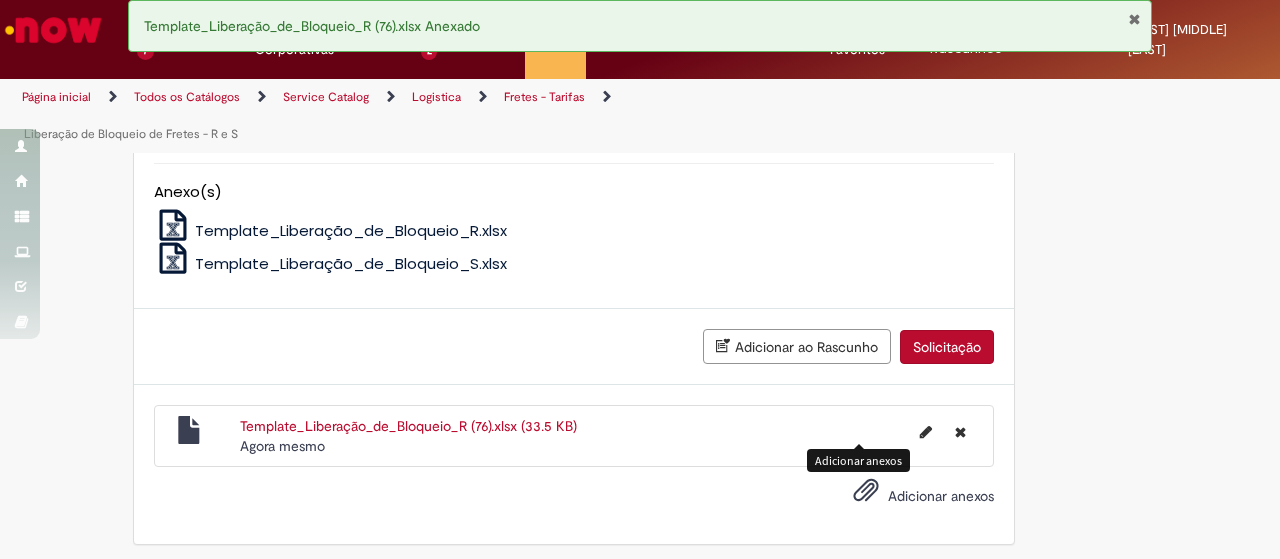 click on "Solicitação" at bounding box center (947, 347) 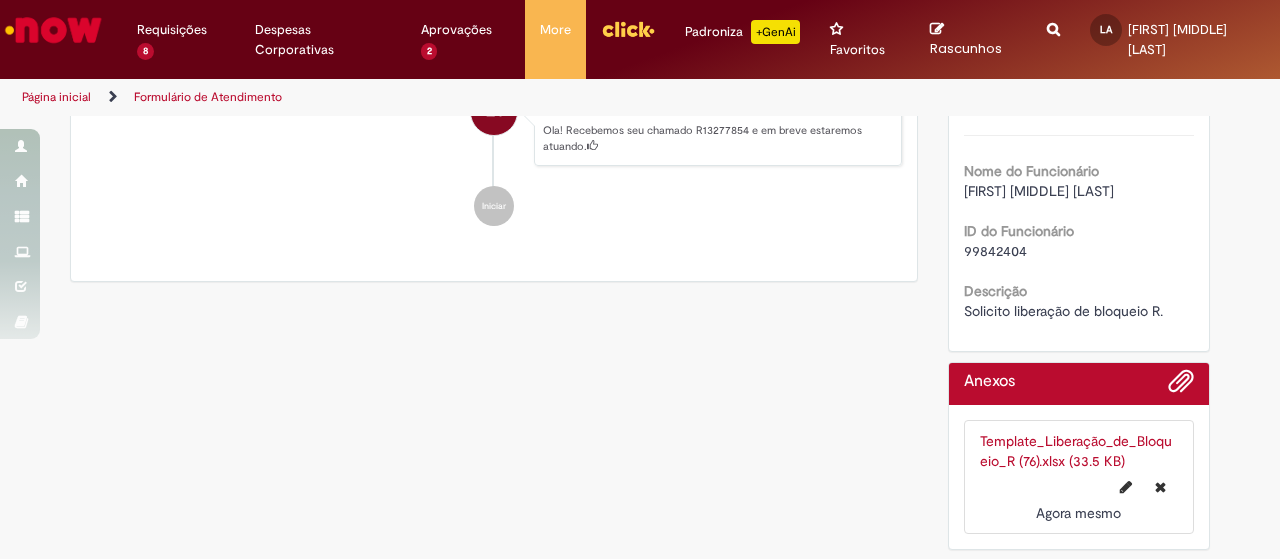 scroll, scrollTop: 0, scrollLeft: 0, axis: both 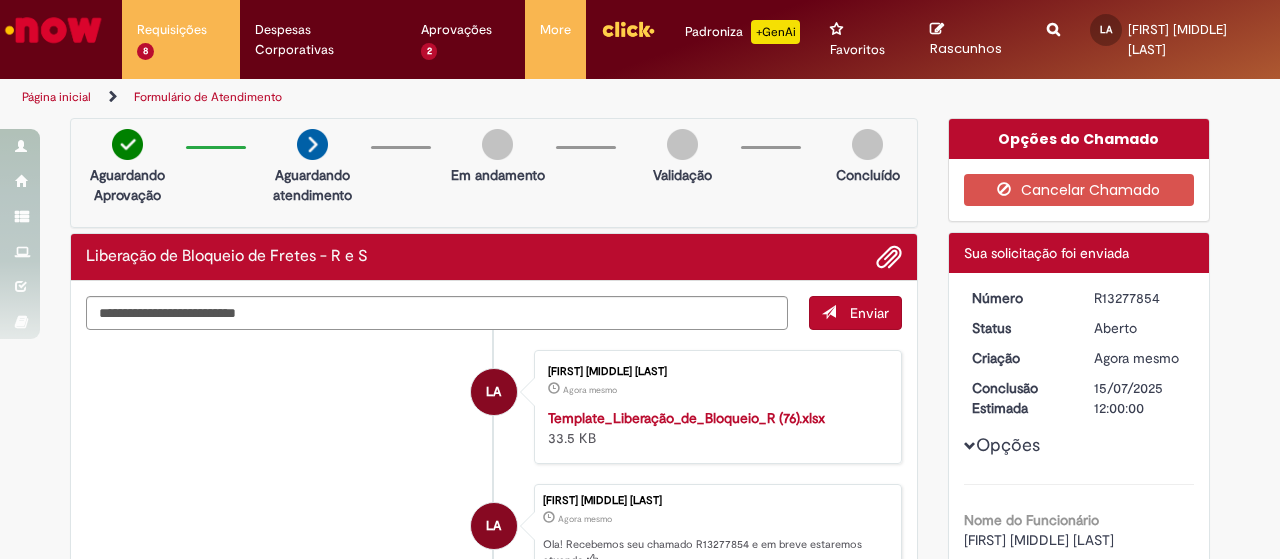 drag, startPoint x: 1092, startPoint y: 290, endPoint x: 1074, endPoint y: 297, distance: 19.313208 